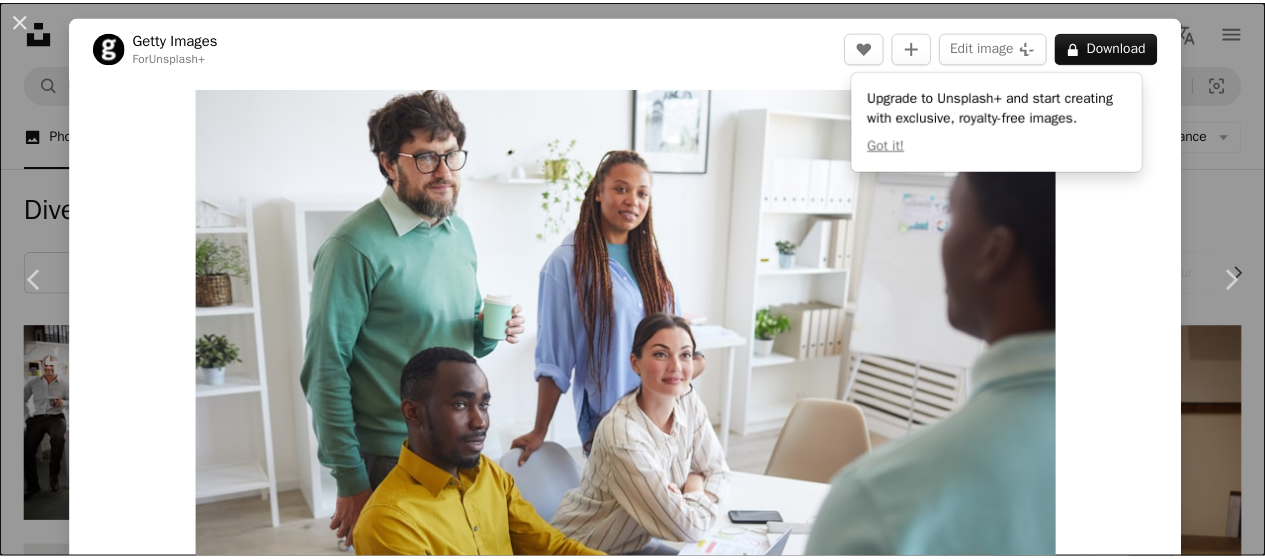 scroll, scrollTop: 9145, scrollLeft: 0, axis: vertical 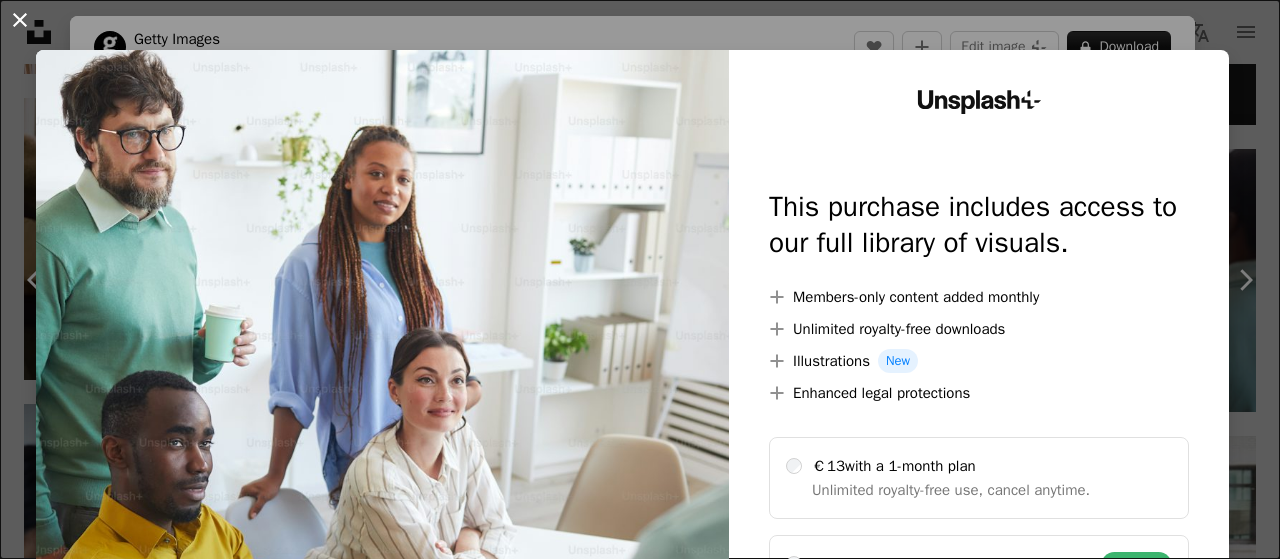 click on "An X shape" at bounding box center (20, 20) 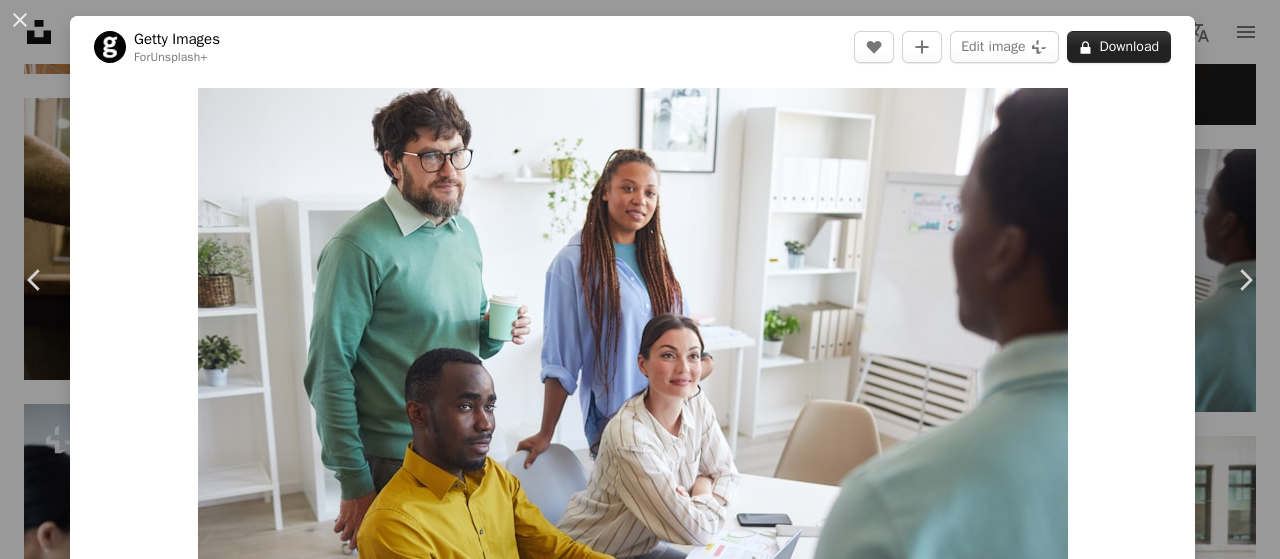 click on "A lock   Download" at bounding box center (1119, 47) 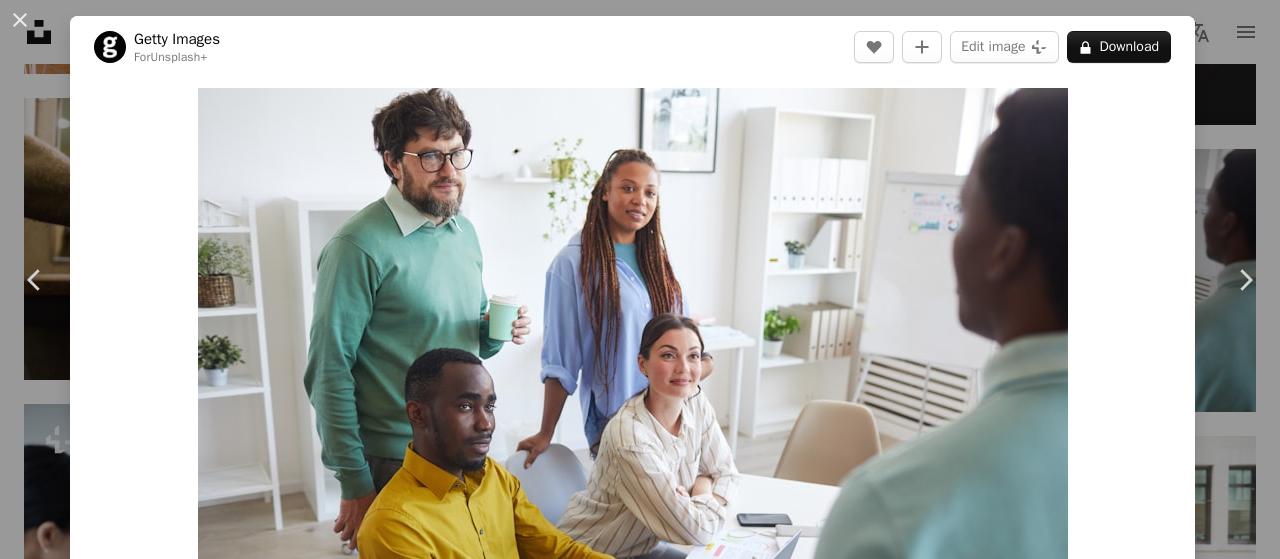 click on "An X shape" at bounding box center [20, 20] 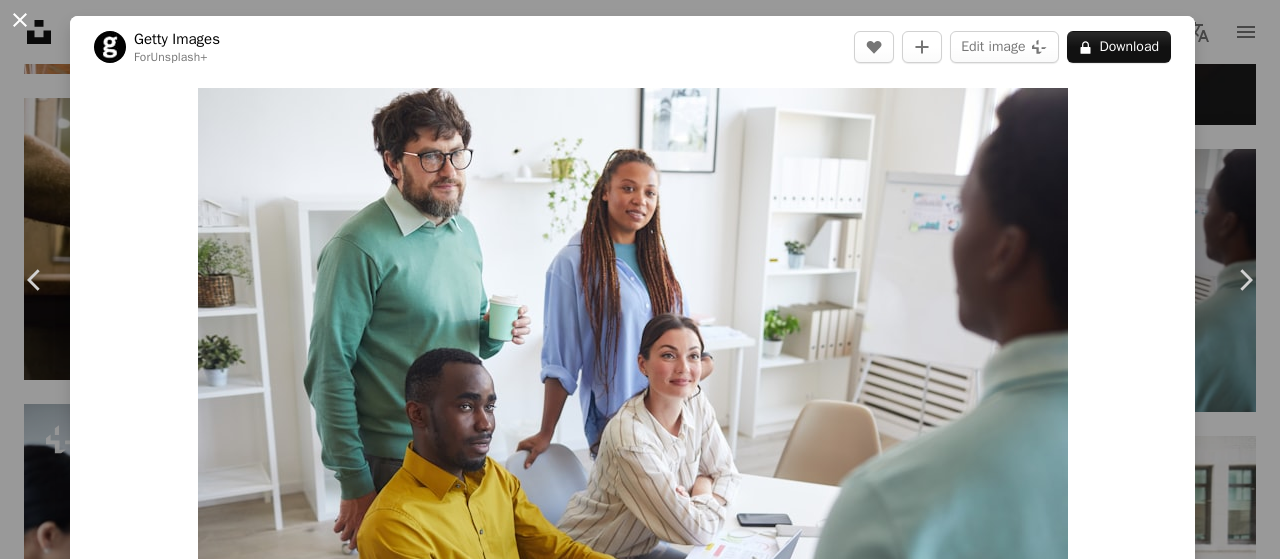 click on "An X shape" at bounding box center [20, 20] 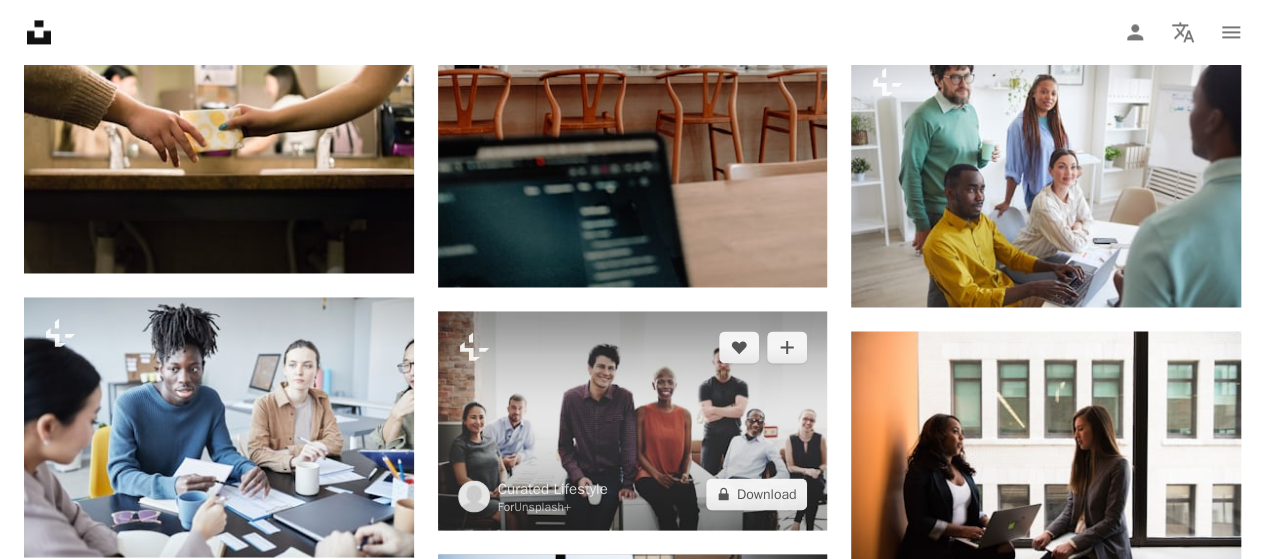 click at bounding box center (633, 420) 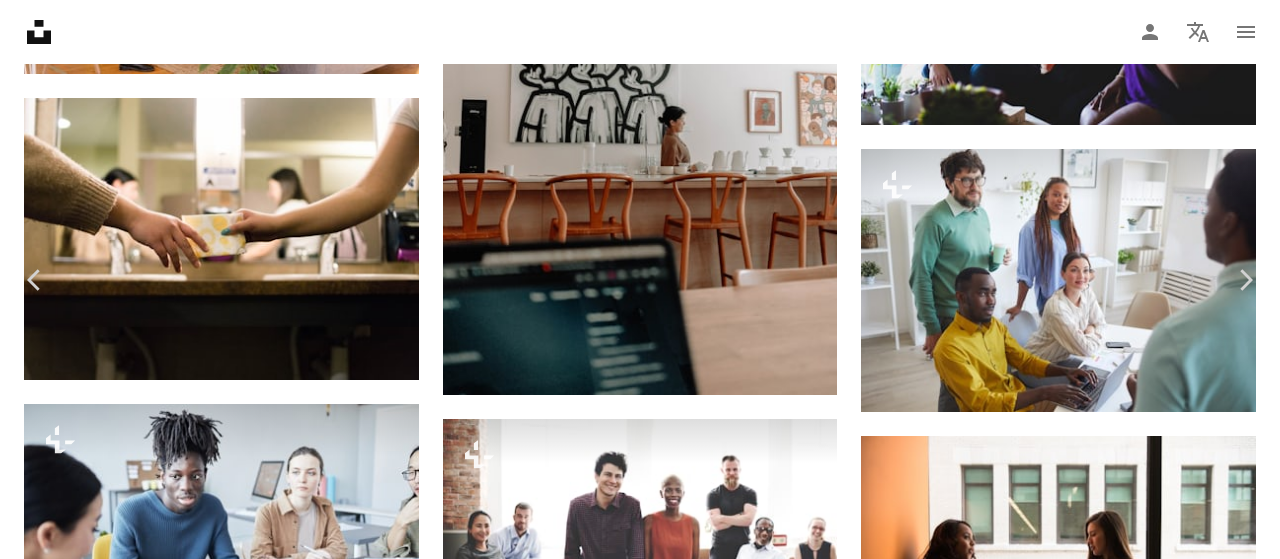 click on "A lock   Download" at bounding box center (1119, 5072) 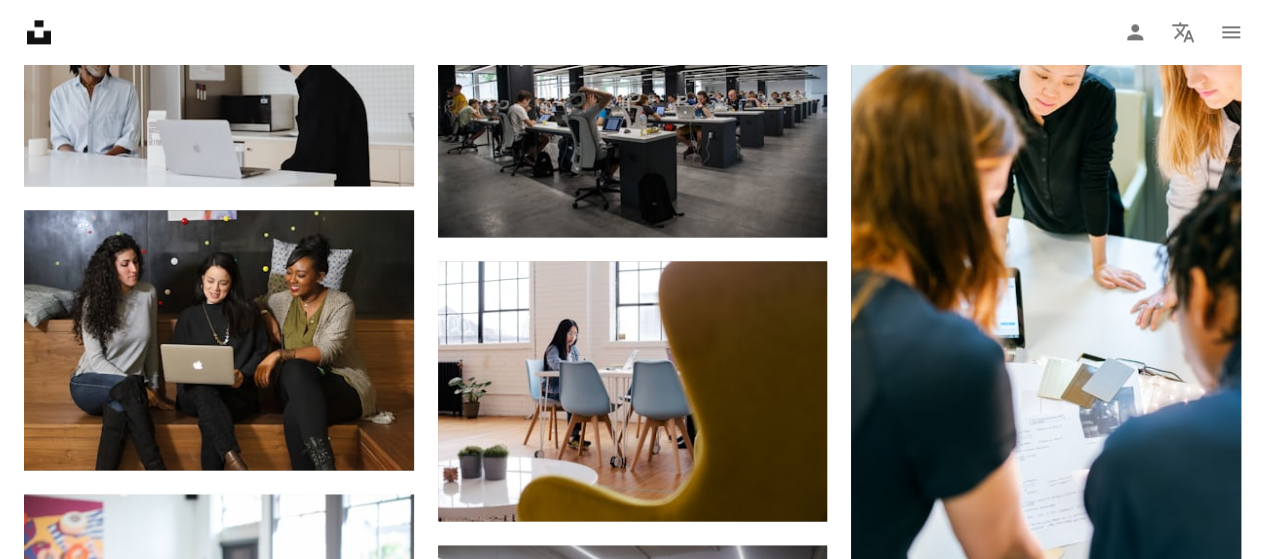 scroll, scrollTop: 5535, scrollLeft: 0, axis: vertical 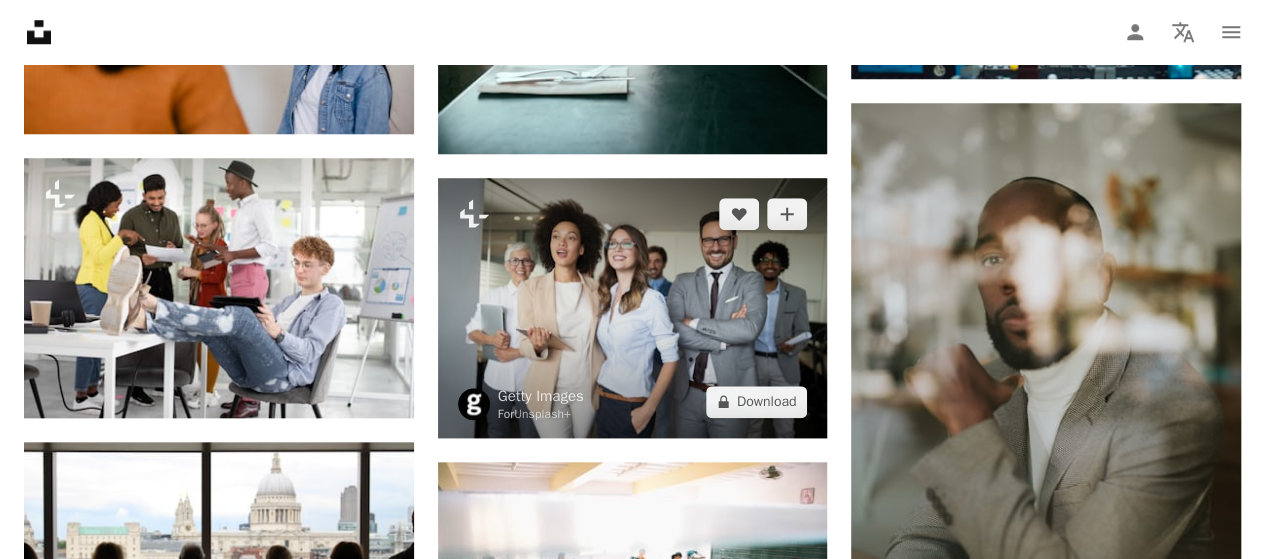click at bounding box center (633, 308) 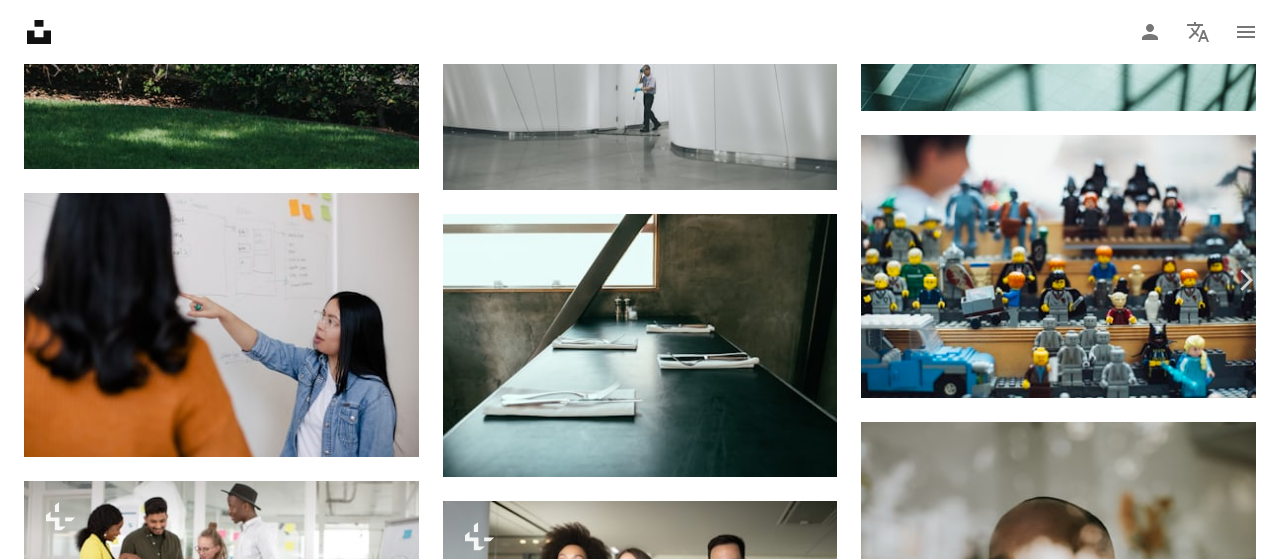 click on "A lock   Download" at bounding box center [1119, 4312] 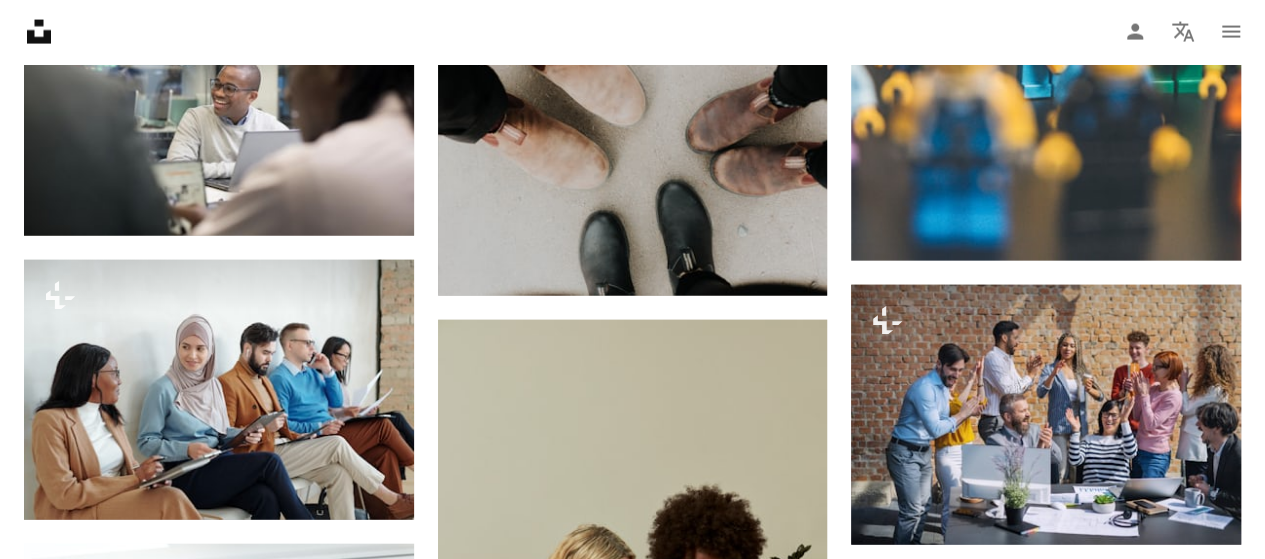 scroll, scrollTop: 28766, scrollLeft: 0, axis: vertical 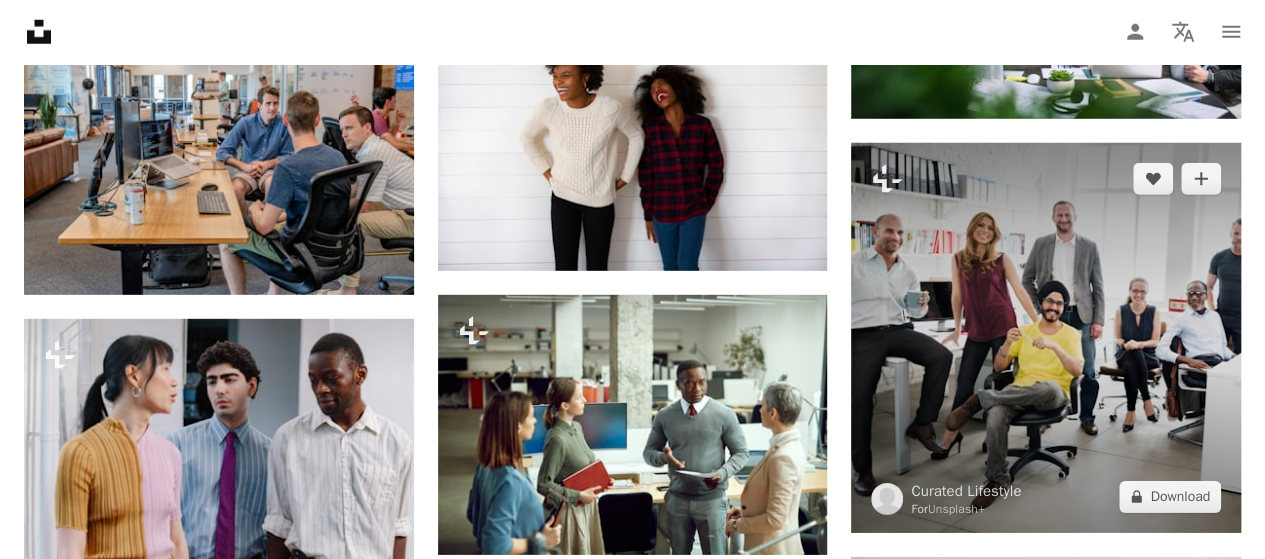 click at bounding box center (1046, 338) 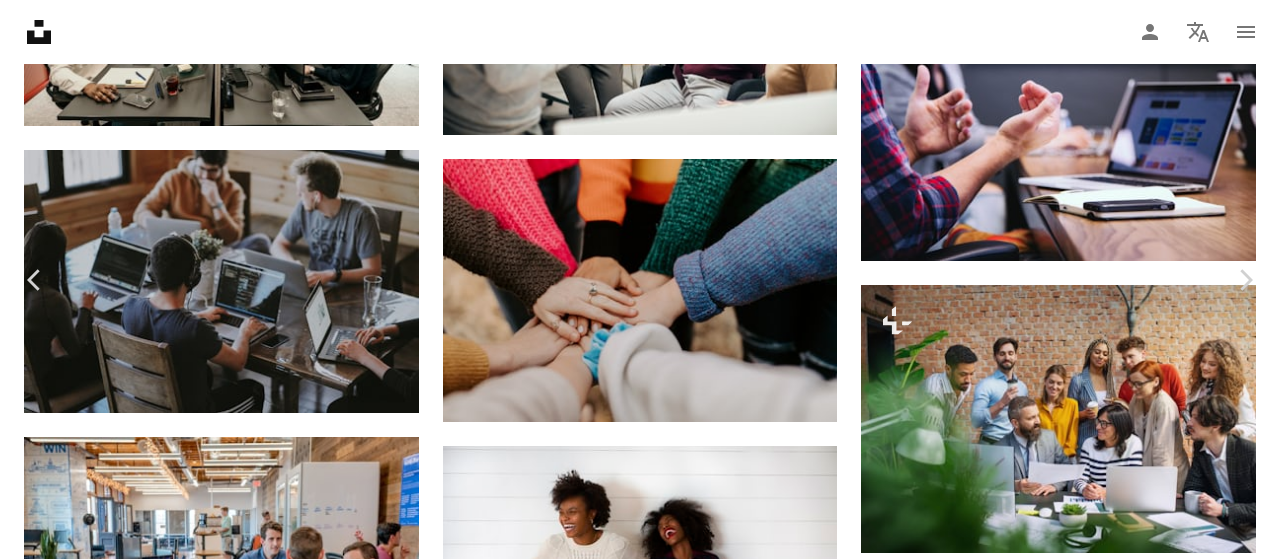 click on "A lock   Download" at bounding box center (1119, 4585) 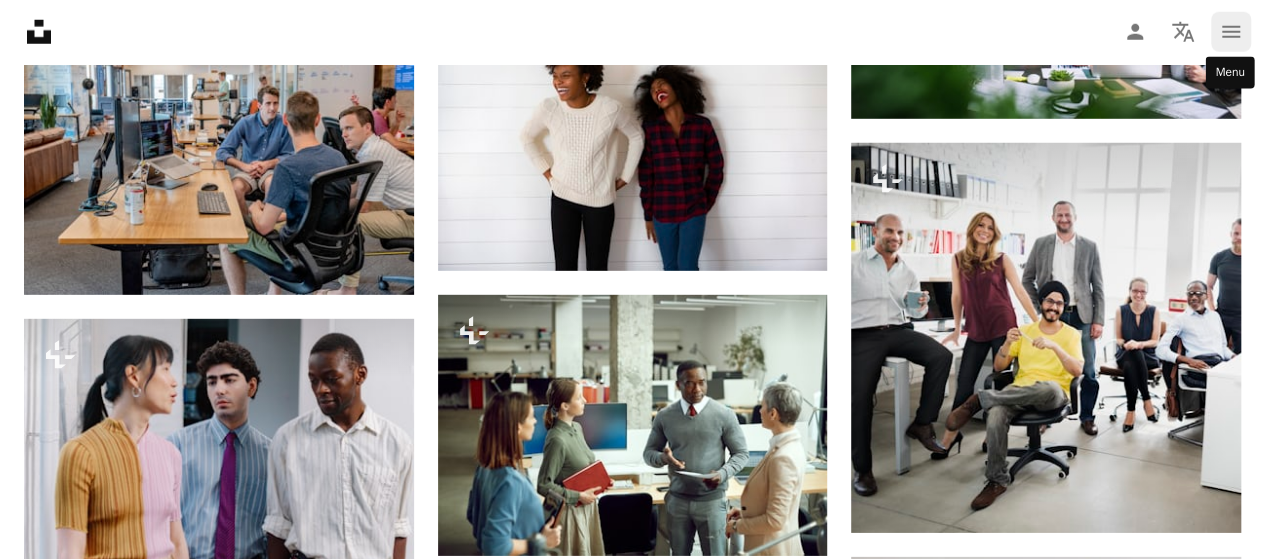 click 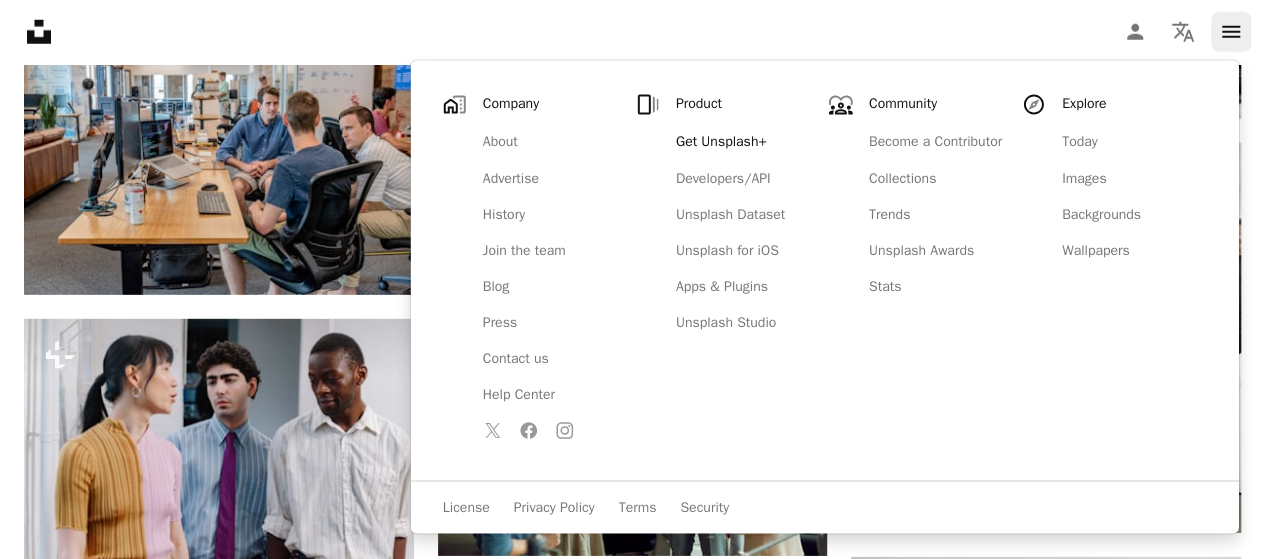 click 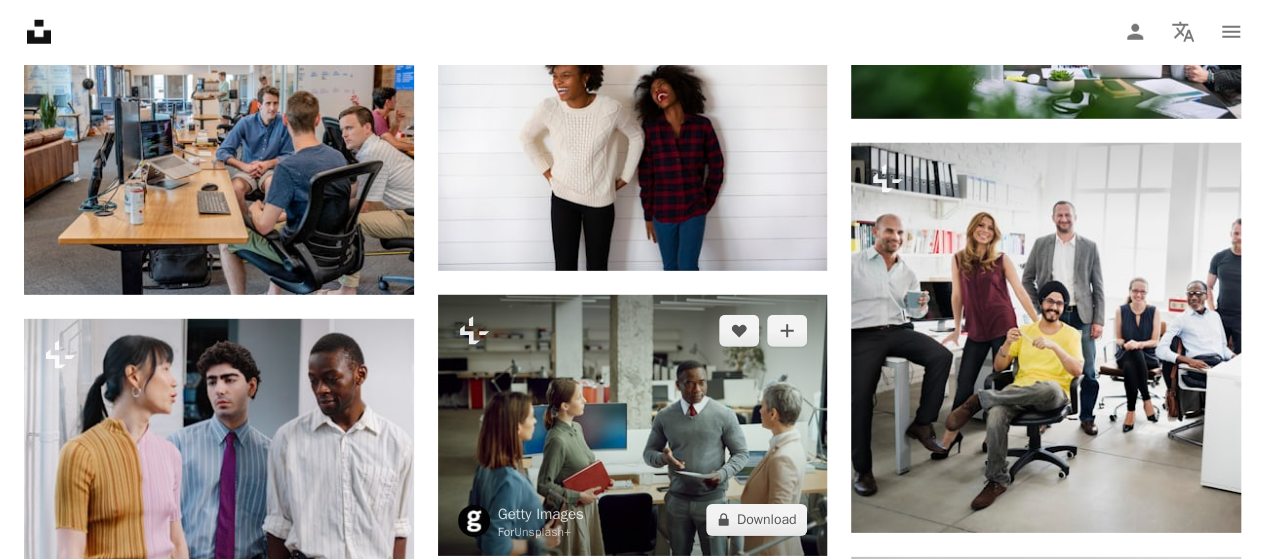 click at bounding box center (633, 425) 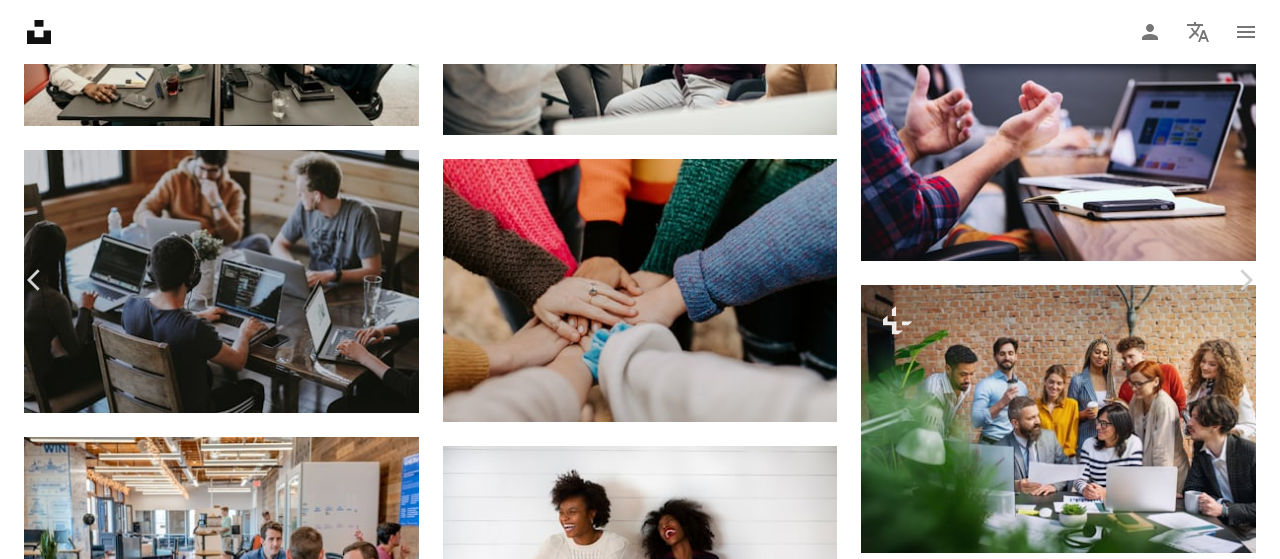 click on "A lock   Download" at bounding box center (1119, 4585) 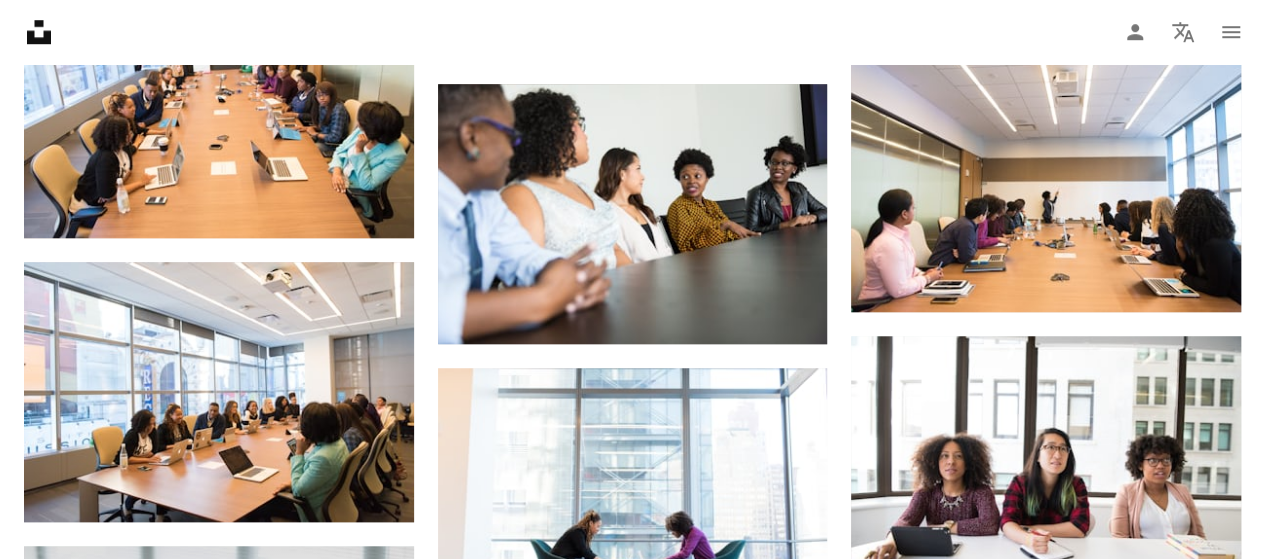 scroll, scrollTop: 0, scrollLeft: 0, axis: both 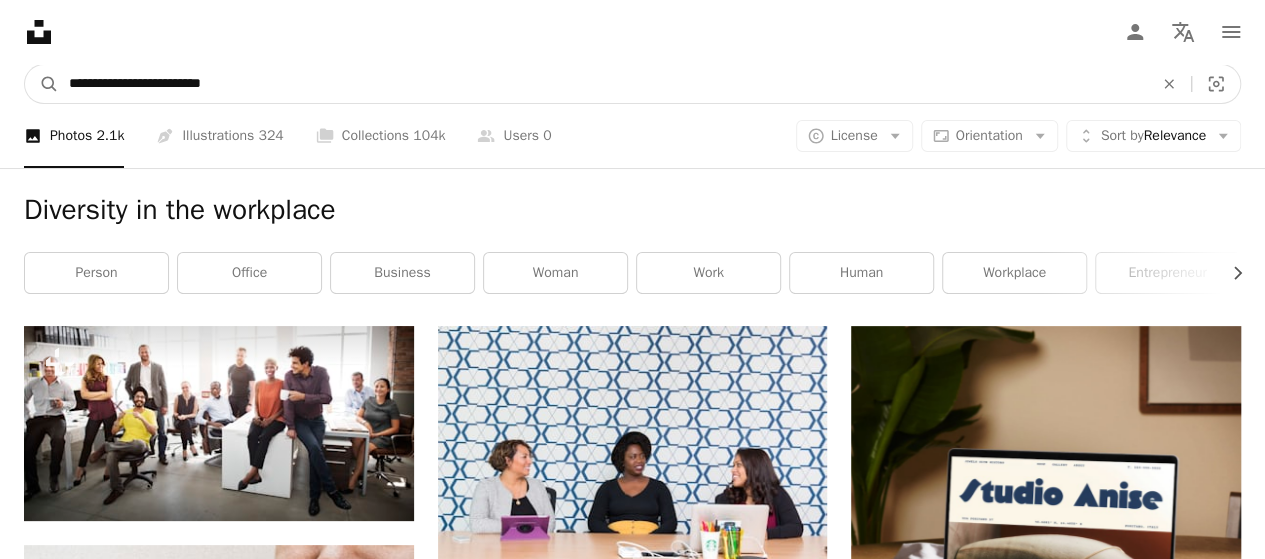 drag, startPoint x: 68, startPoint y: 81, endPoint x: 117, endPoint y: 81, distance: 49 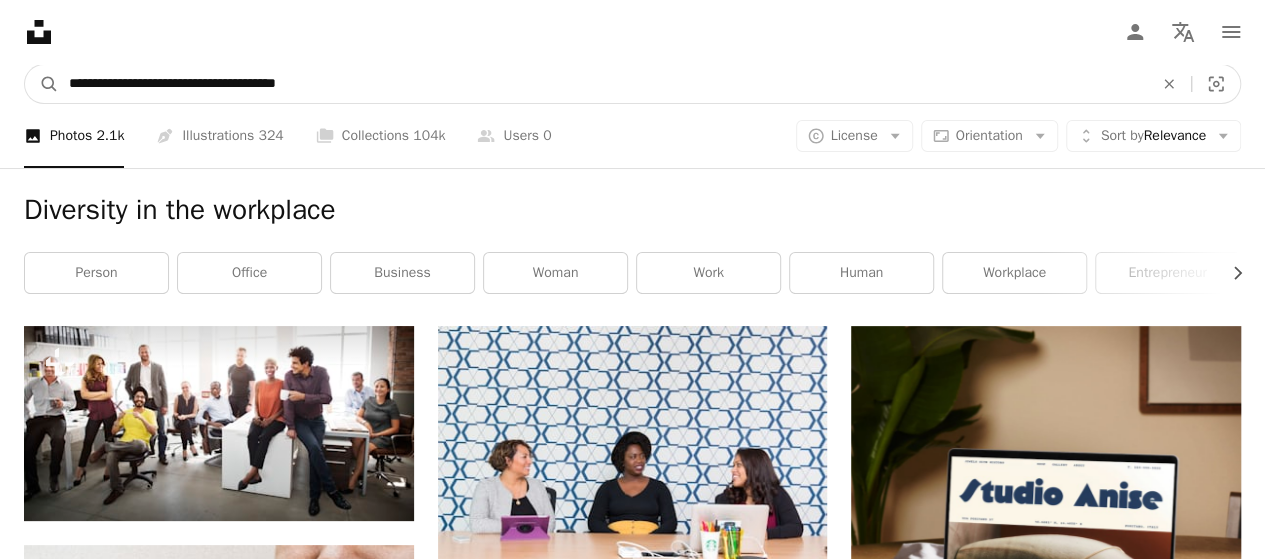 click on "**********" at bounding box center (603, 84) 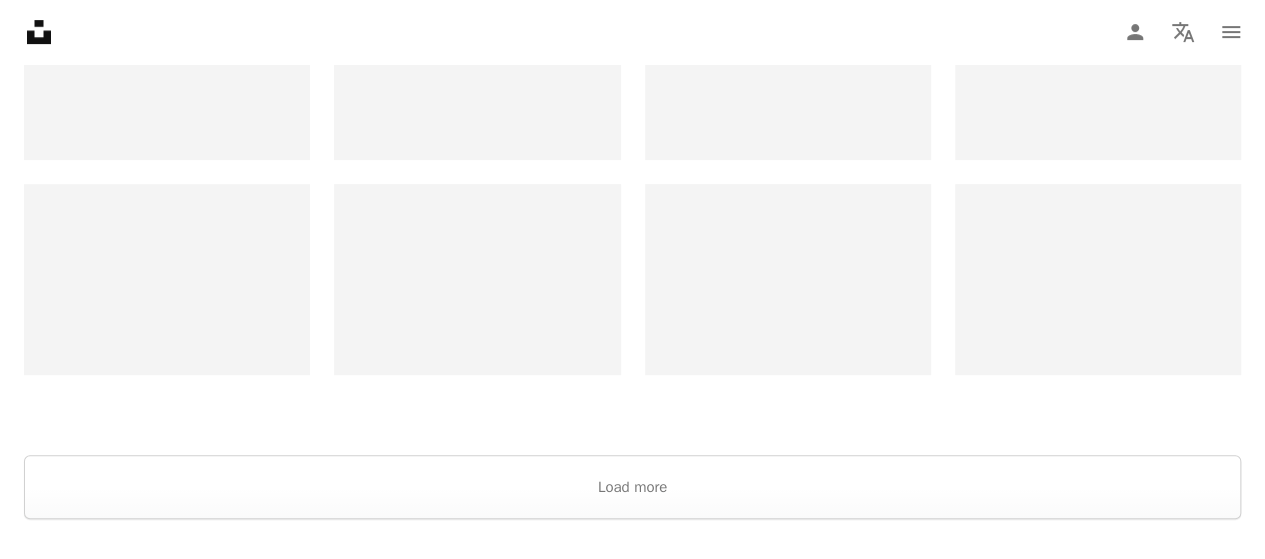 scroll, scrollTop: 4265, scrollLeft: 0, axis: vertical 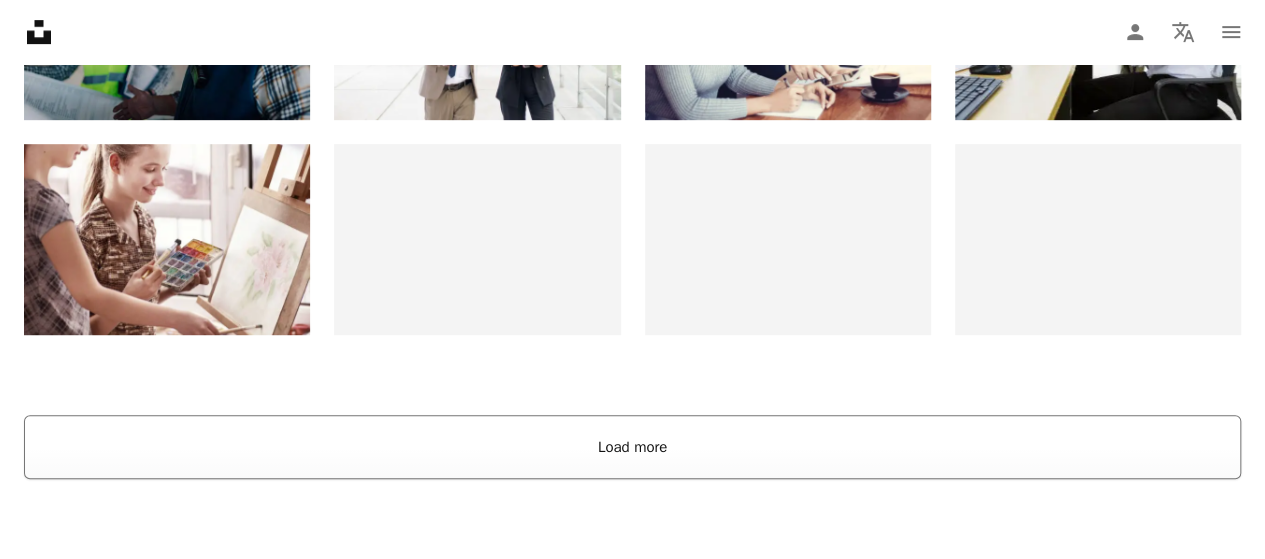 click on "Load more" at bounding box center [632, 447] 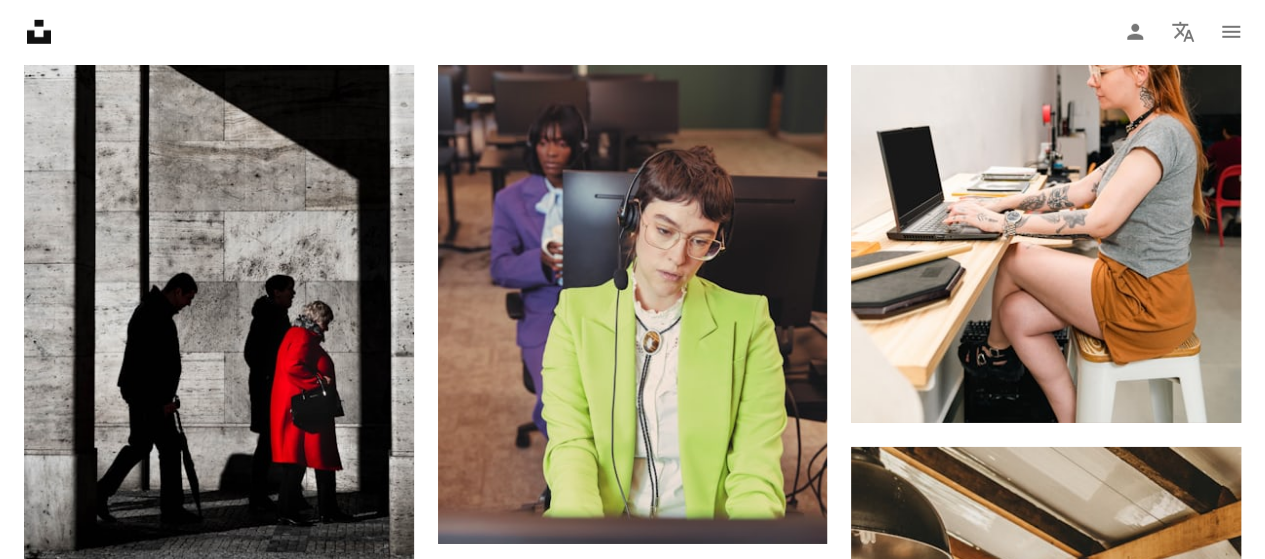 scroll, scrollTop: 0, scrollLeft: 0, axis: both 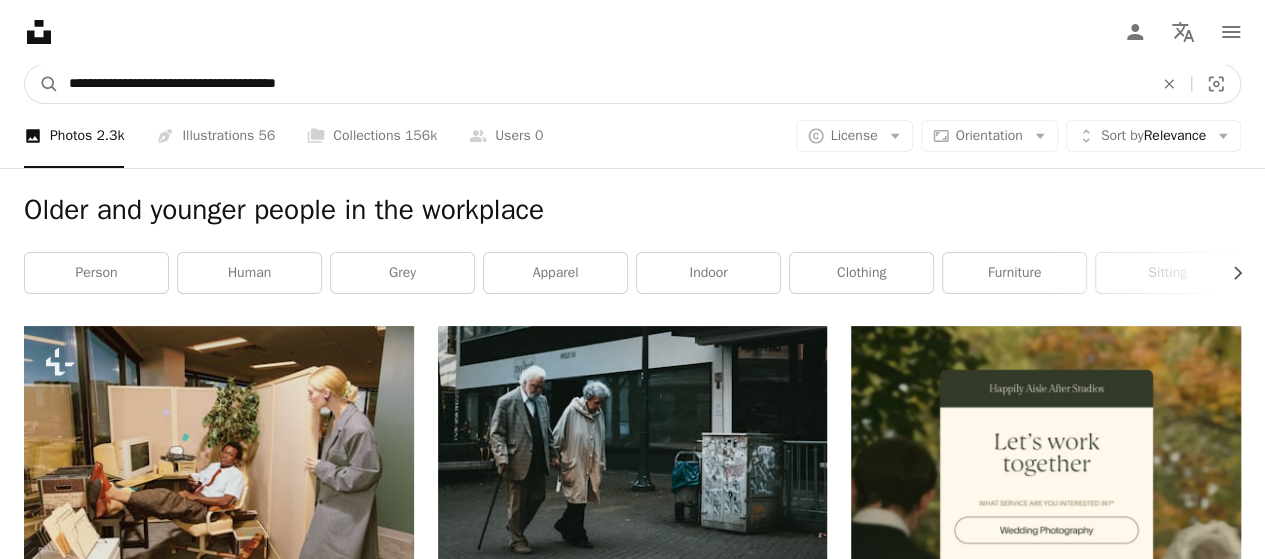 drag, startPoint x: 68, startPoint y: 82, endPoint x: 226, endPoint y: 83, distance: 158.00316 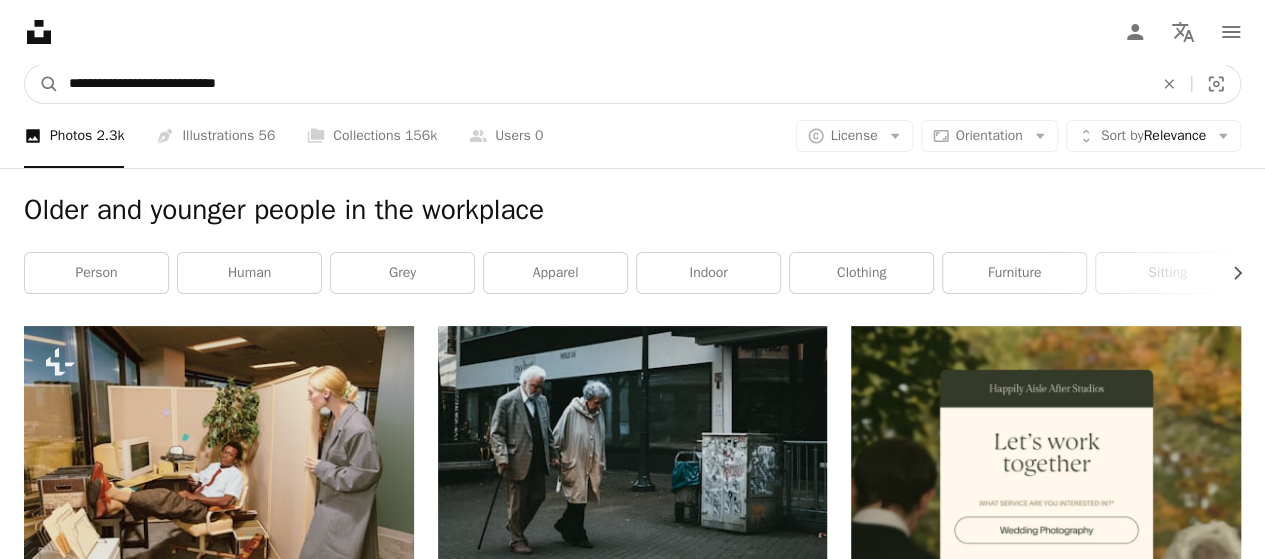 type on "**********" 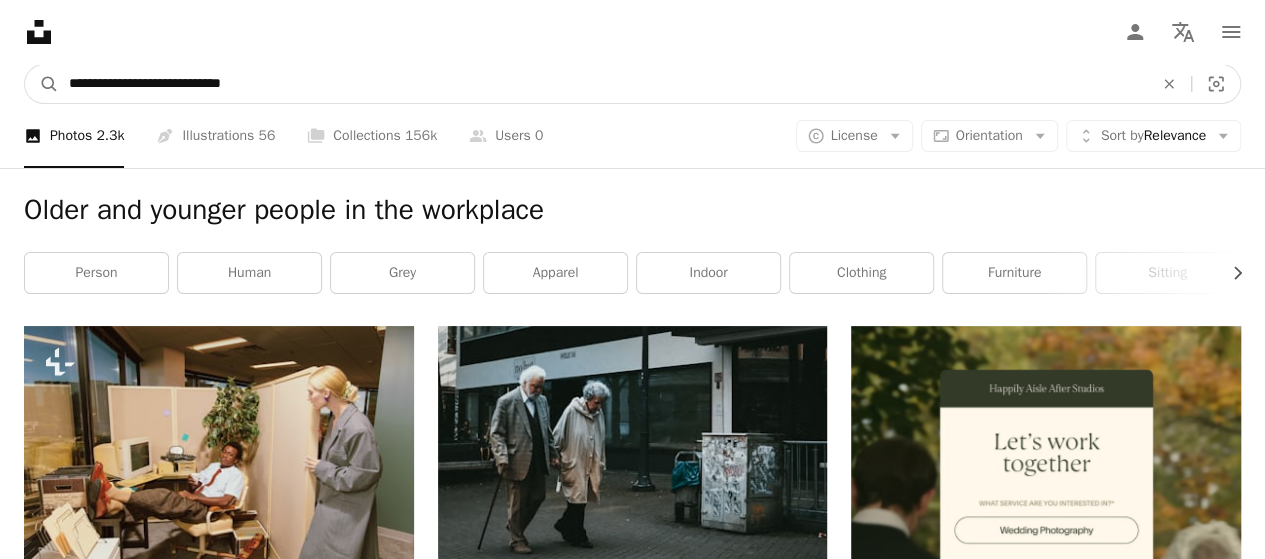click on "**********" at bounding box center (603, 84) 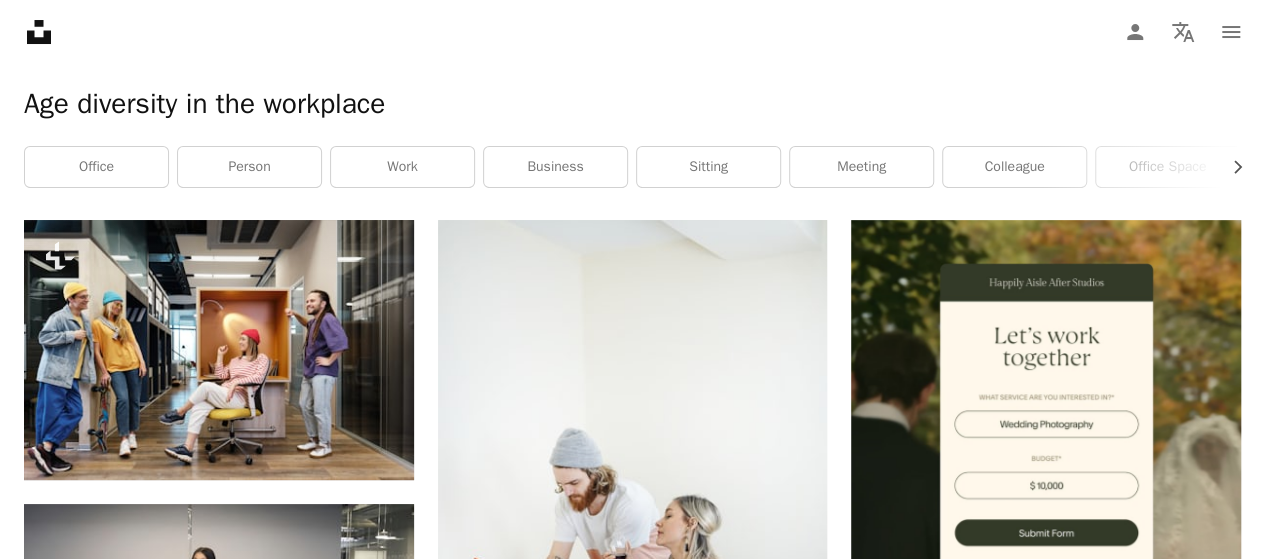 scroll, scrollTop: 0, scrollLeft: 0, axis: both 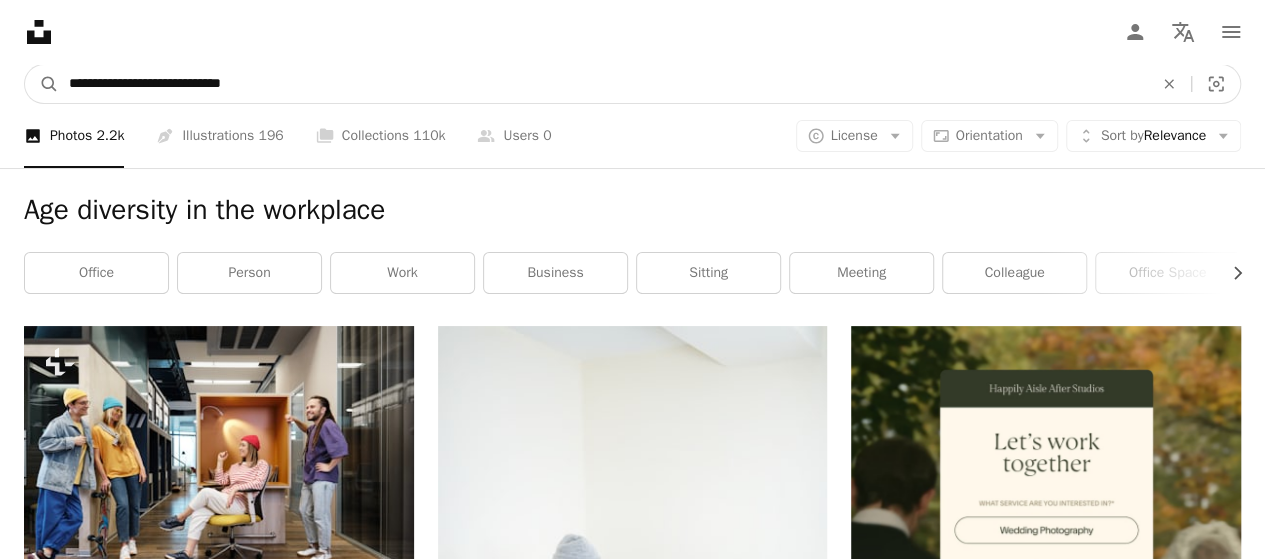 drag, startPoint x: 225, startPoint y: 95, endPoint x: 0, endPoint y: 87, distance: 225.14218 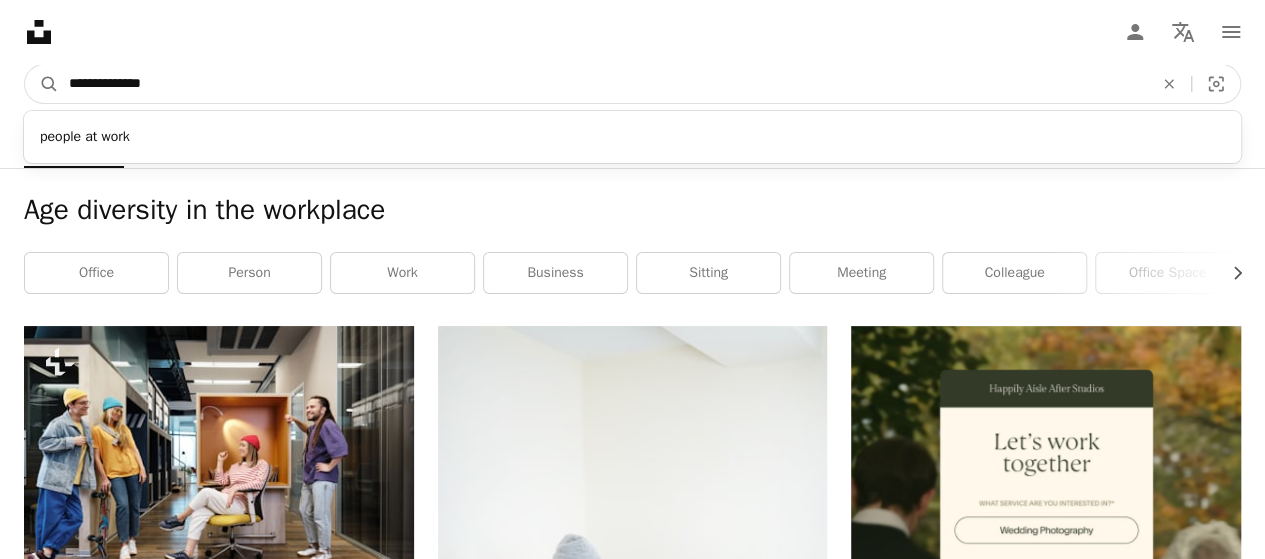 type on "**********" 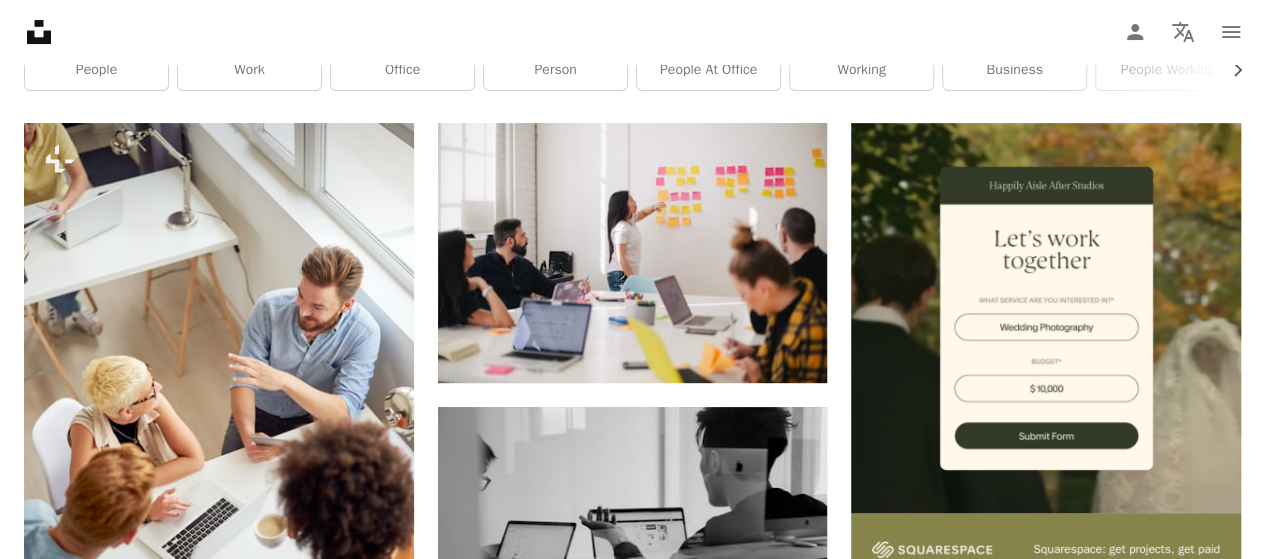 scroll, scrollTop: 0, scrollLeft: 0, axis: both 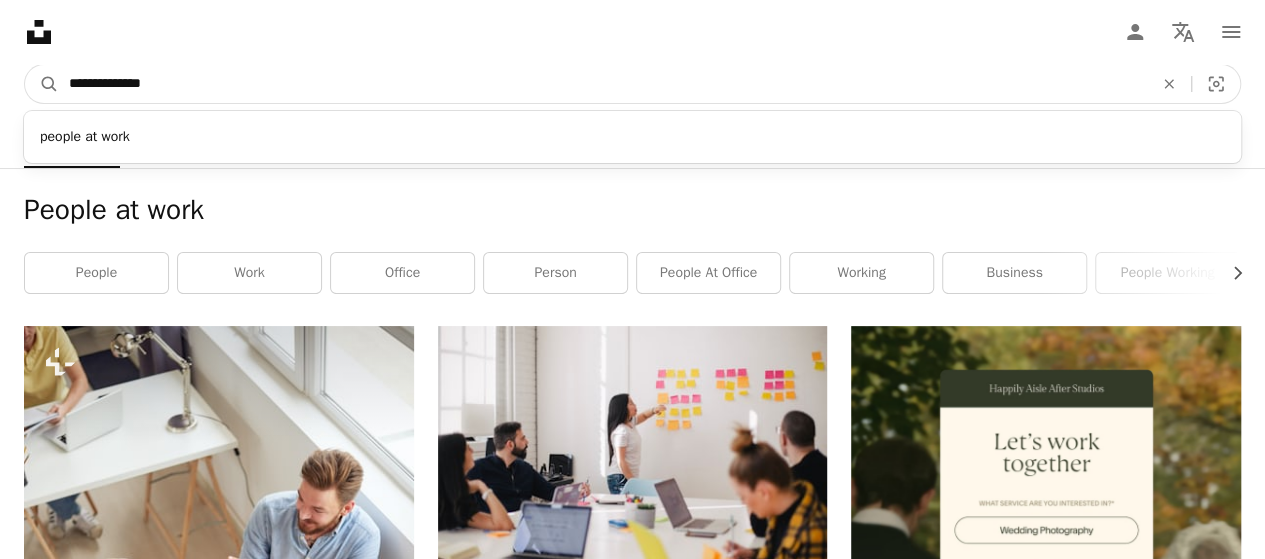 drag, startPoint x: 132, startPoint y: 80, endPoint x: 165, endPoint y: 79, distance: 33.01515 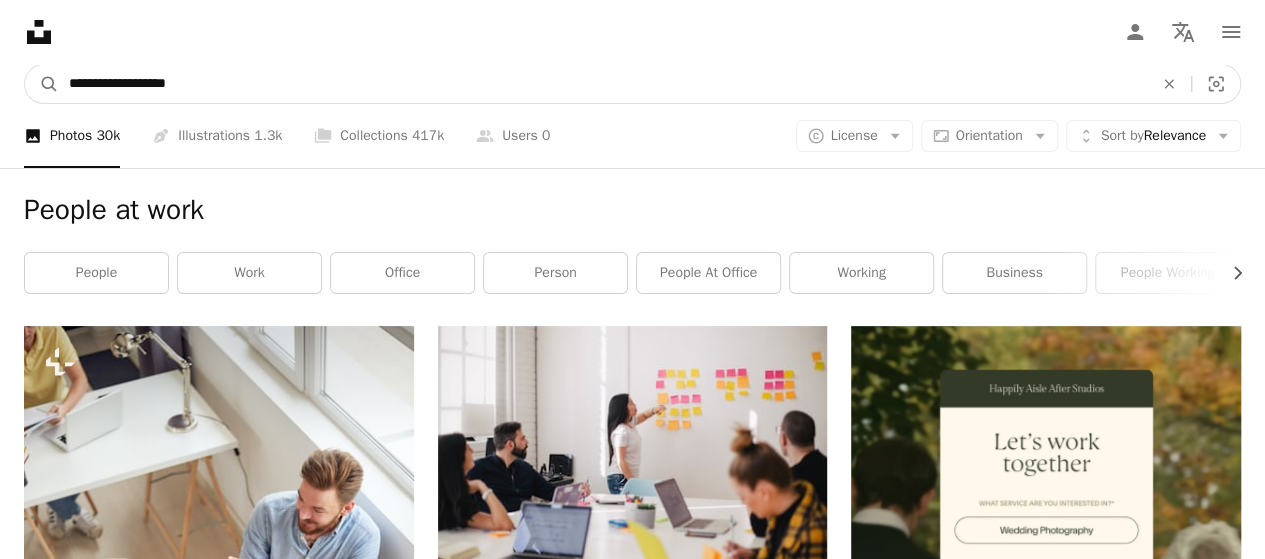 type on "**********" 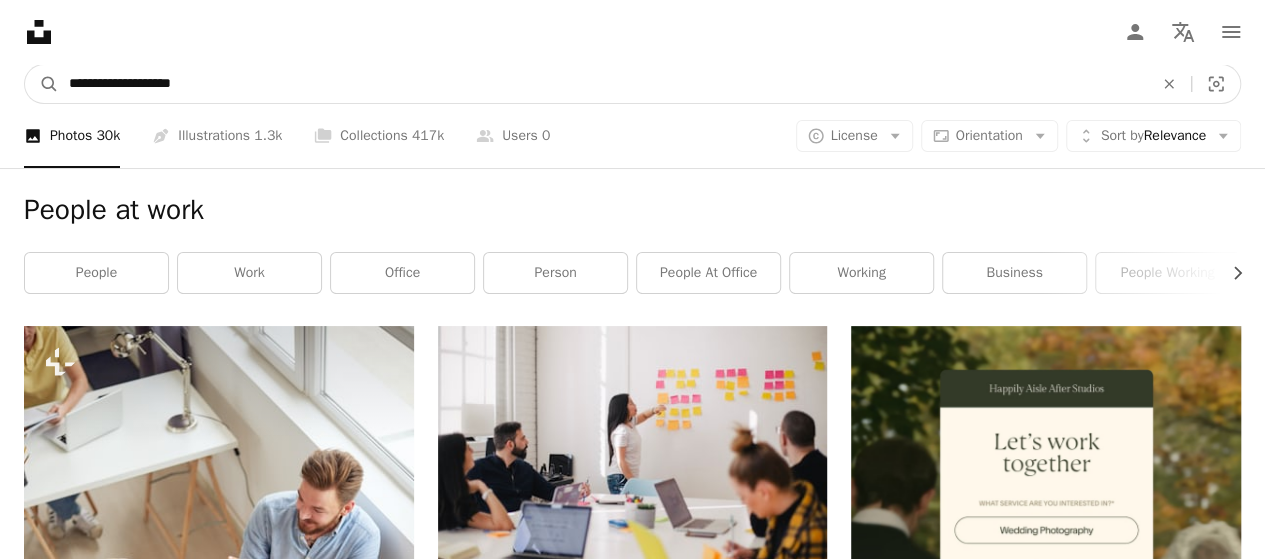 click on "A magnifying glass" at bounding box center (42, 84) 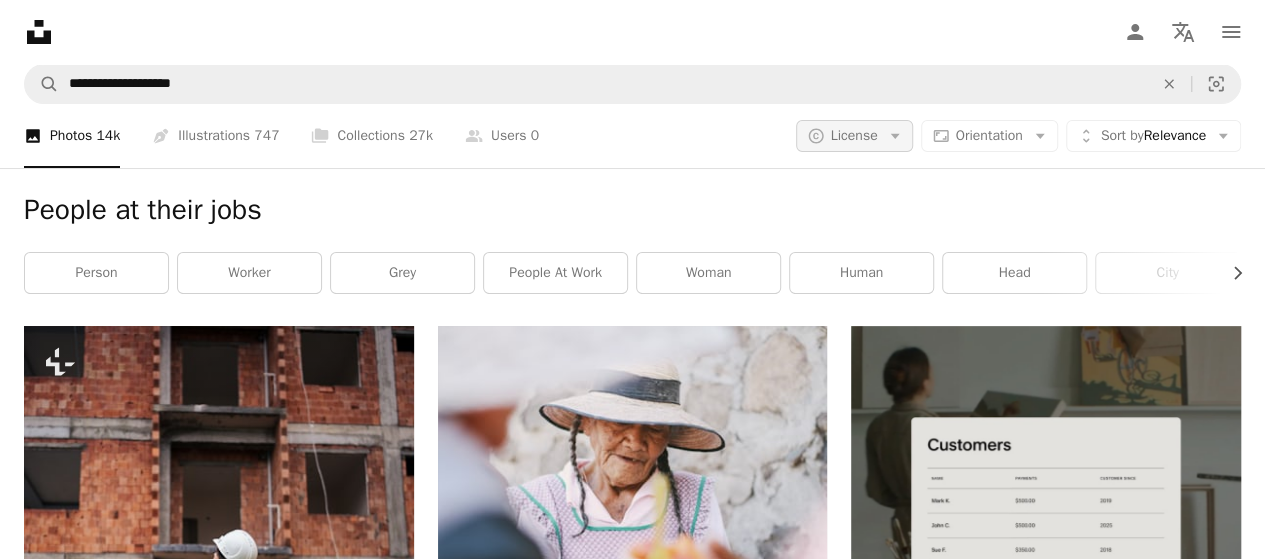 click on "Arrow down" 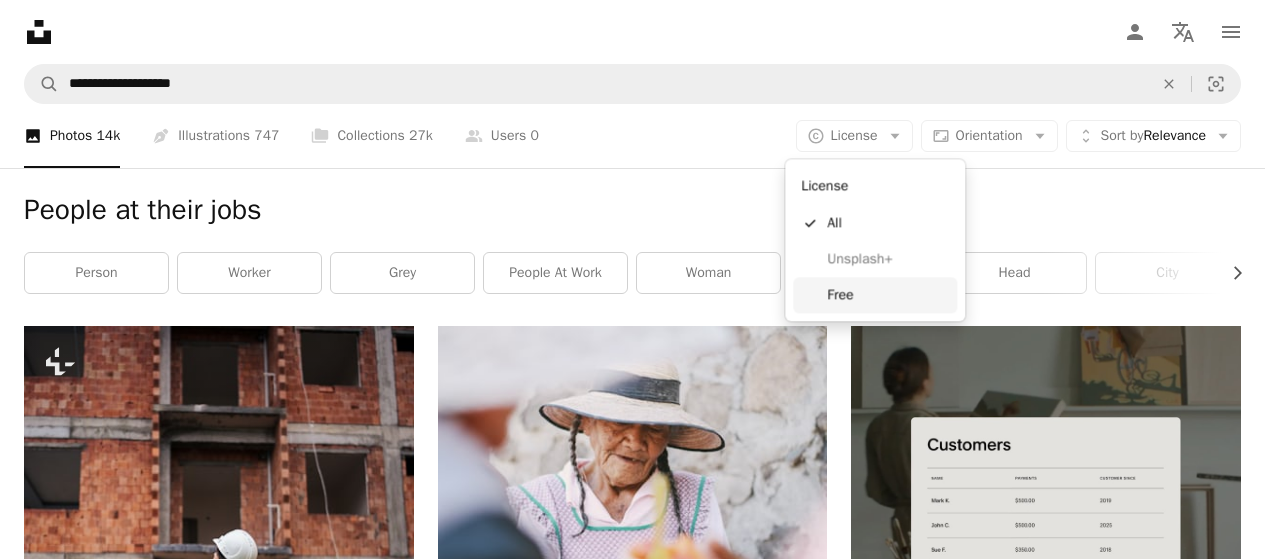 click on "Free" at bounding box center (888, 295) 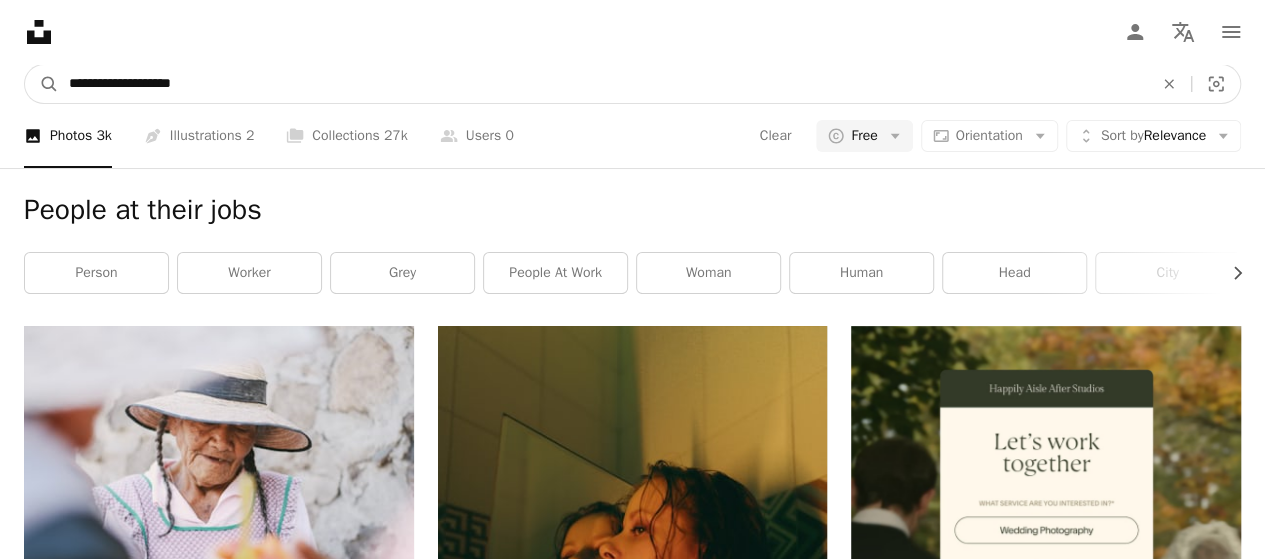 drag, startPoint x: 133, startPoint y: 78, endPoint x: 250, endPoint y: 69, distance: 117.34564 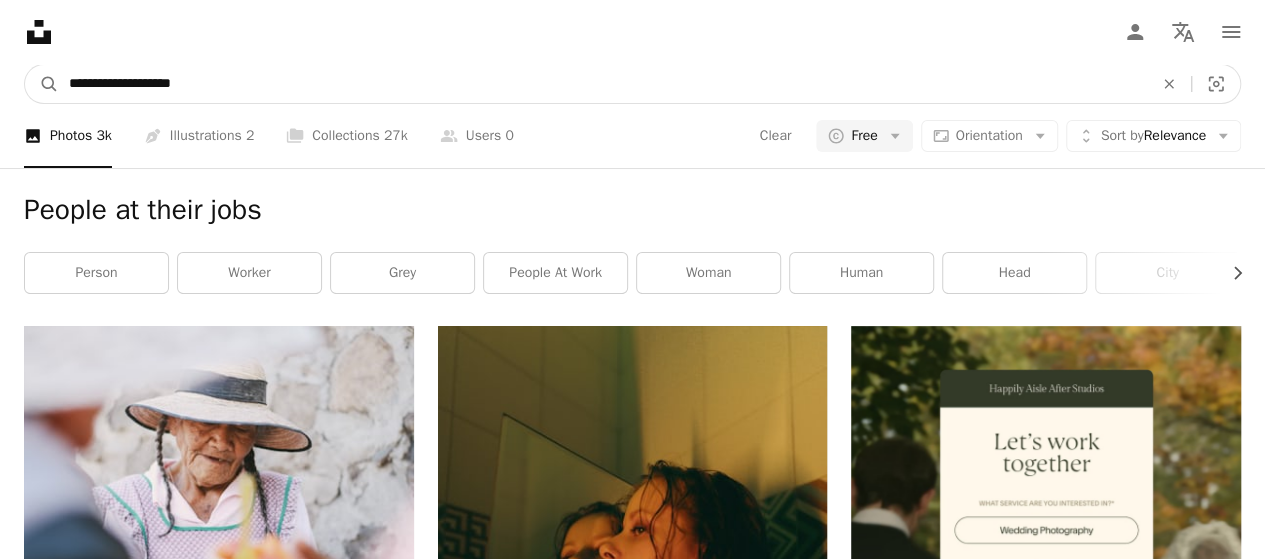 click on "**********" at bounding box center (603, 84) 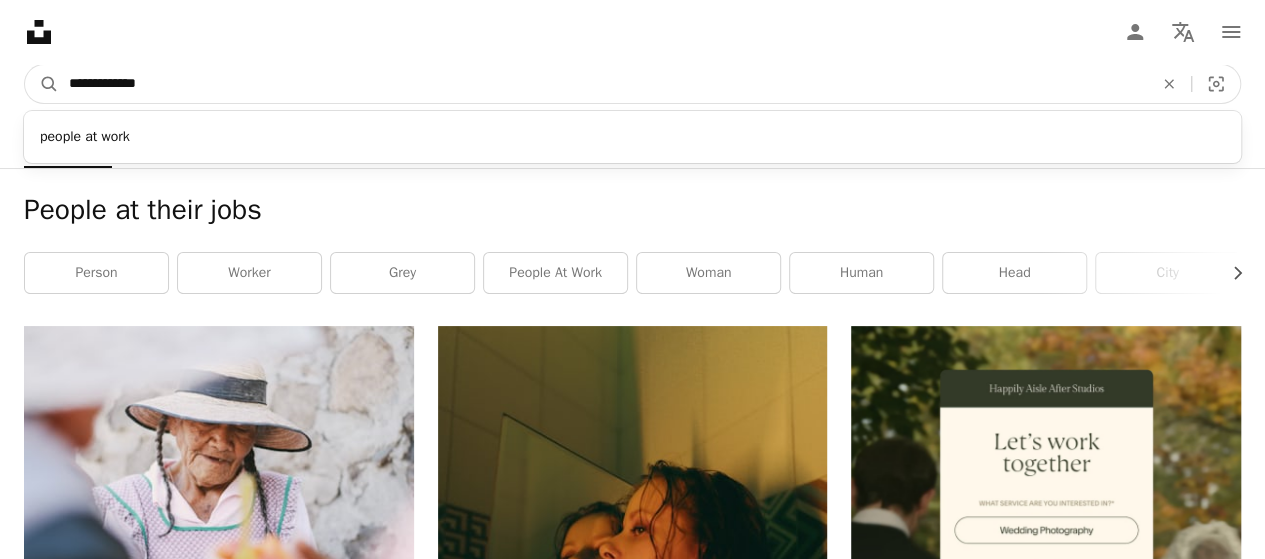 type on "**********" 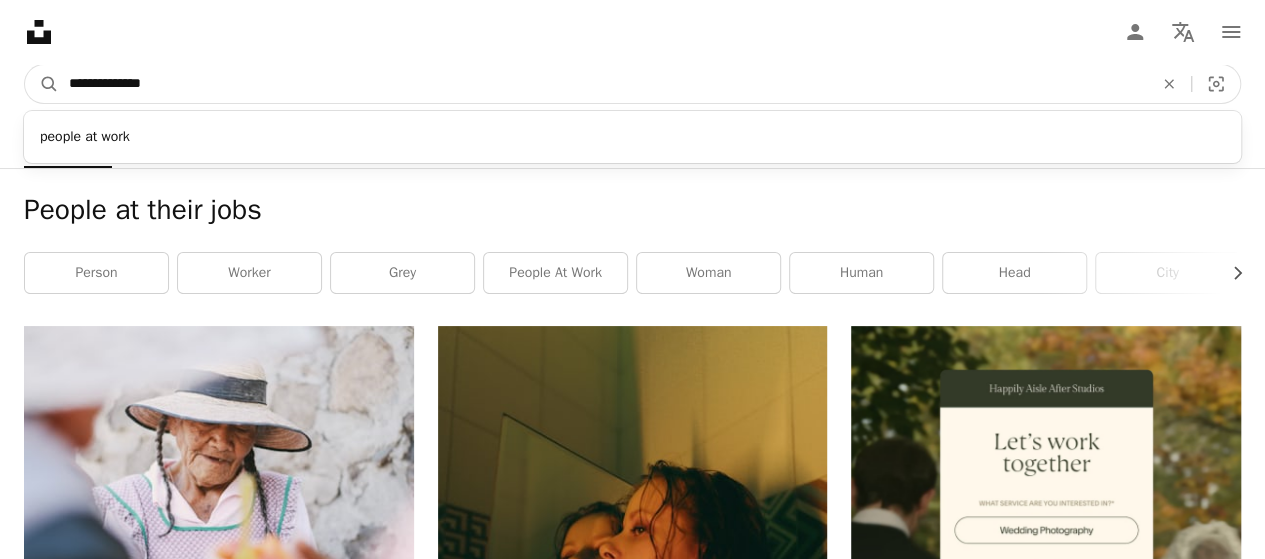 click on "A magnifying glass" at bounding box center (42, 84) 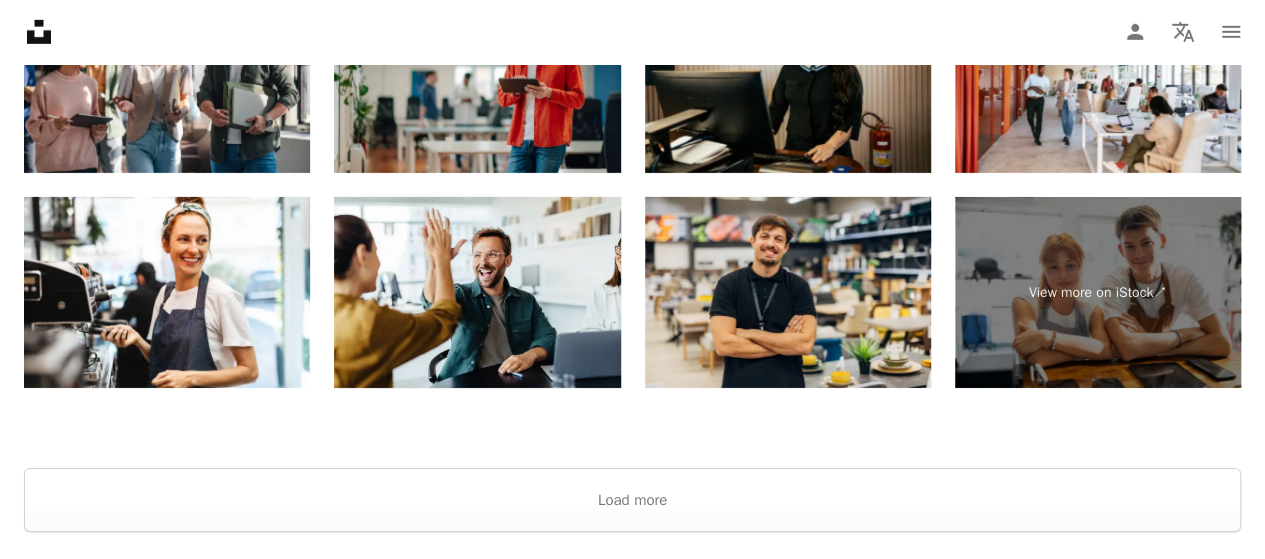 scroll, scrollTop: 3101, scrollLeft: 0, axis: vertical 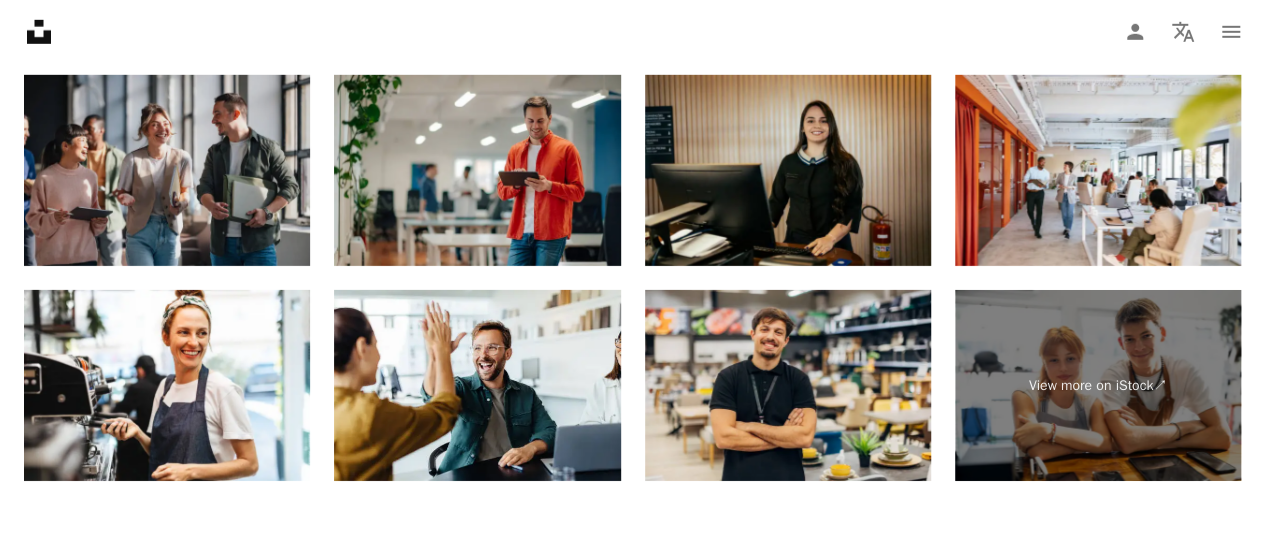 click at bounding box center [167, 170] 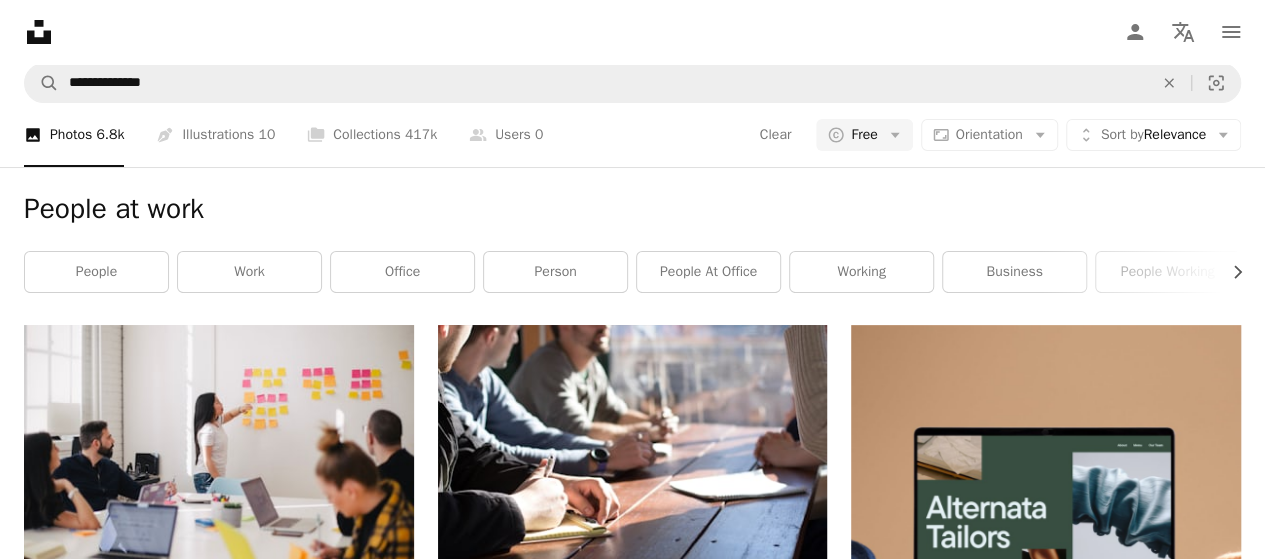 scroll, scrollTop: 76, scrollLeft: 0, axis: vertical 